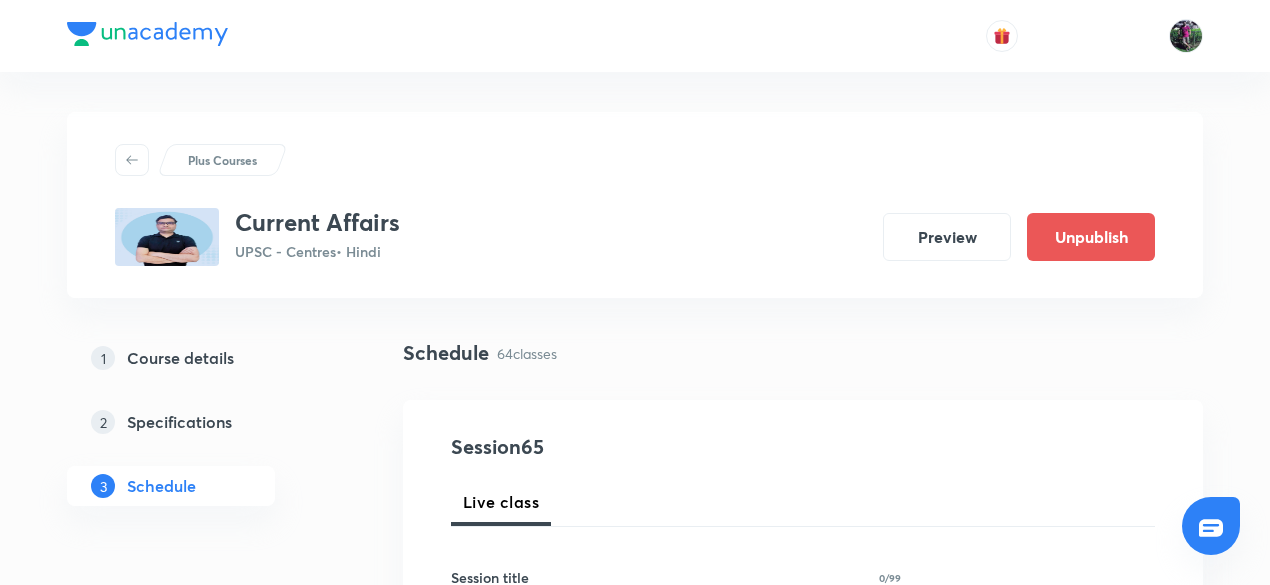 scroll, scrollTop: 1631, scrollLeft: 0, axis: vertical 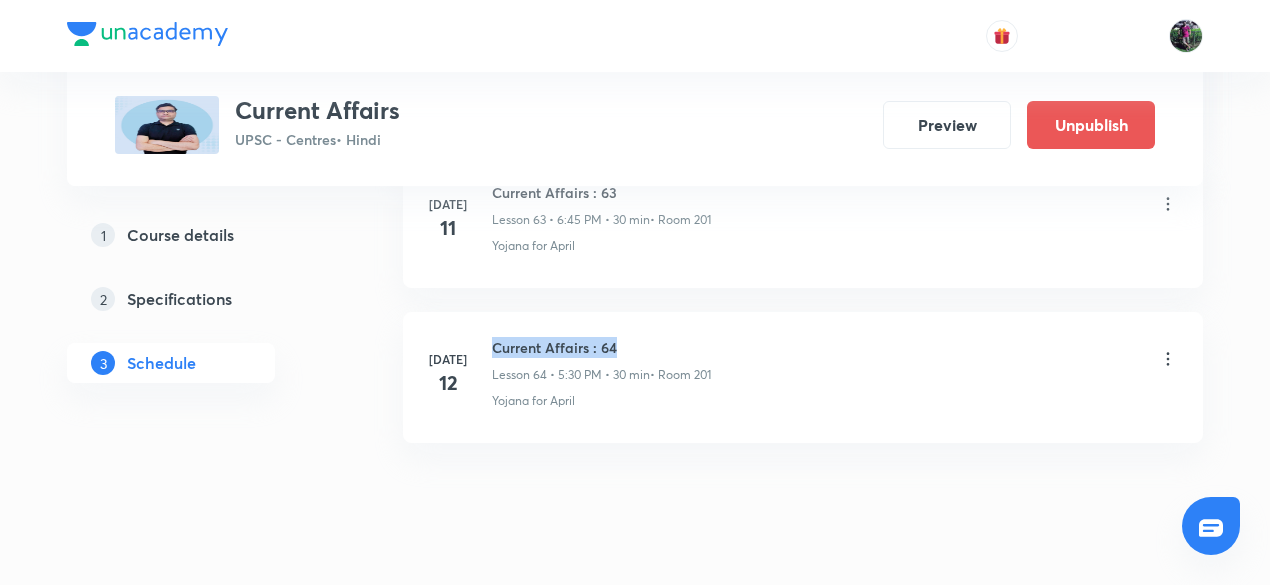 drag, startPoint x: 492, startPoint y: 305, endPoint x: 656, endPoint y: 296, distance: 164.24677 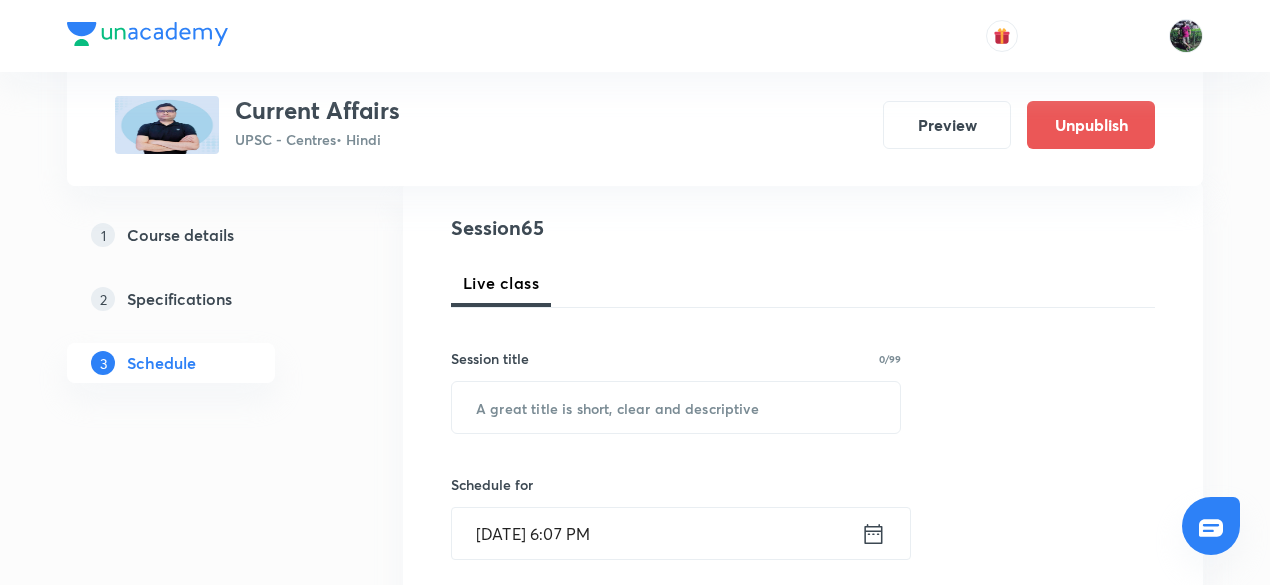 scroll, scrollTop: 218, scrollLeft: 0, axis: vertical 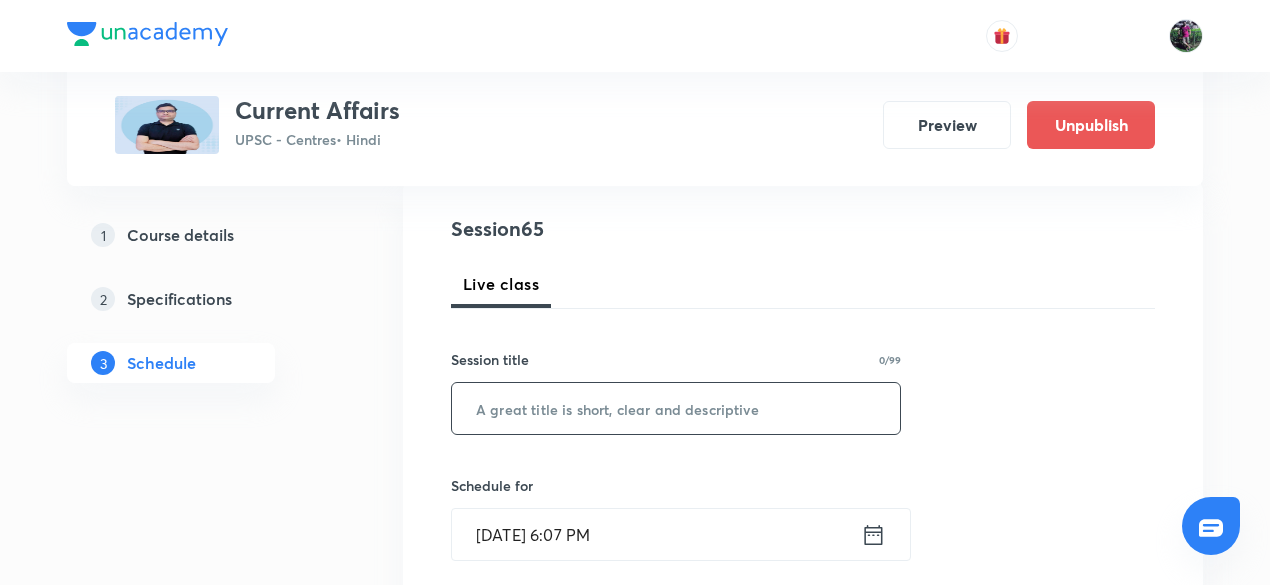 click at bounding box center [676, 408] 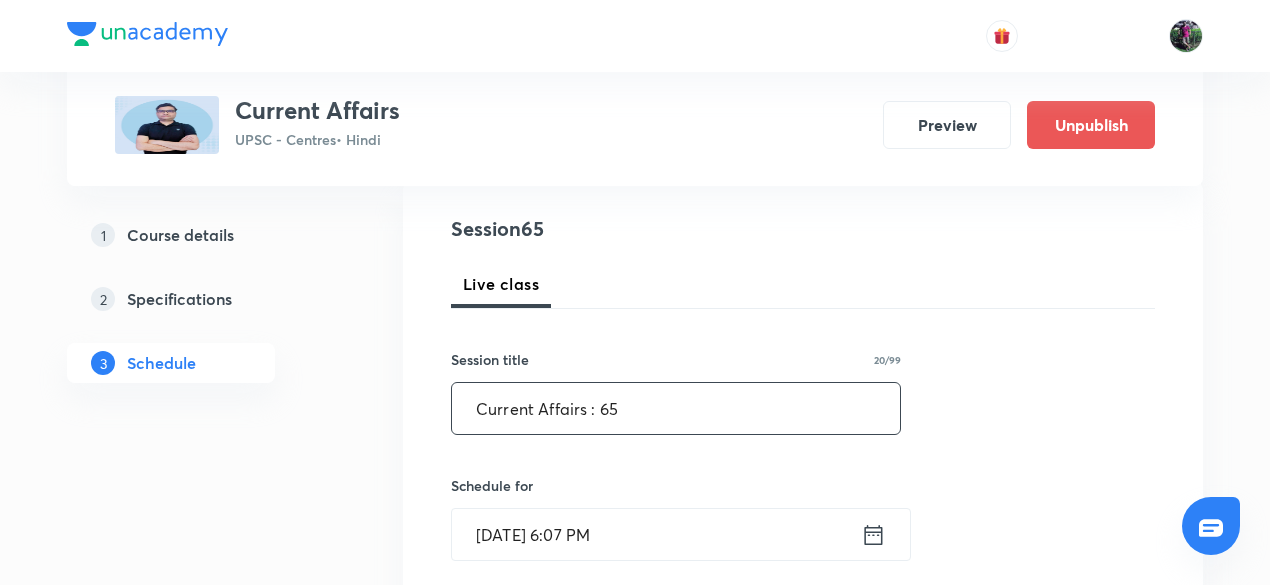 type on "Current Affairs : 65" 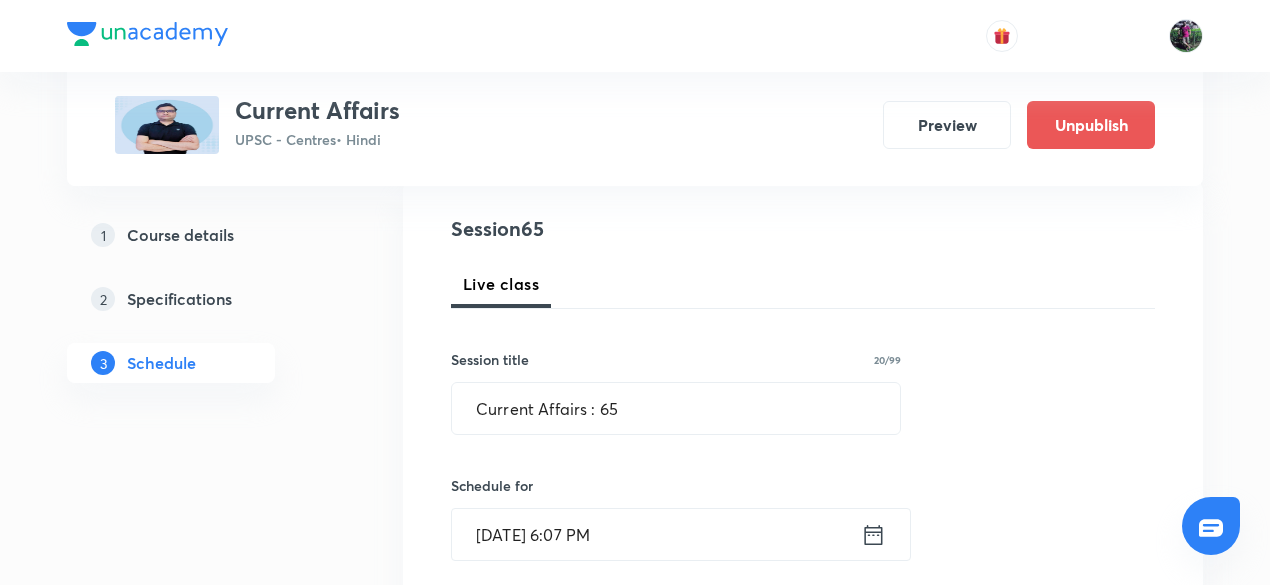click on "Jul 12, 2025, 6:07 PM" at bounding box center [656, 534] 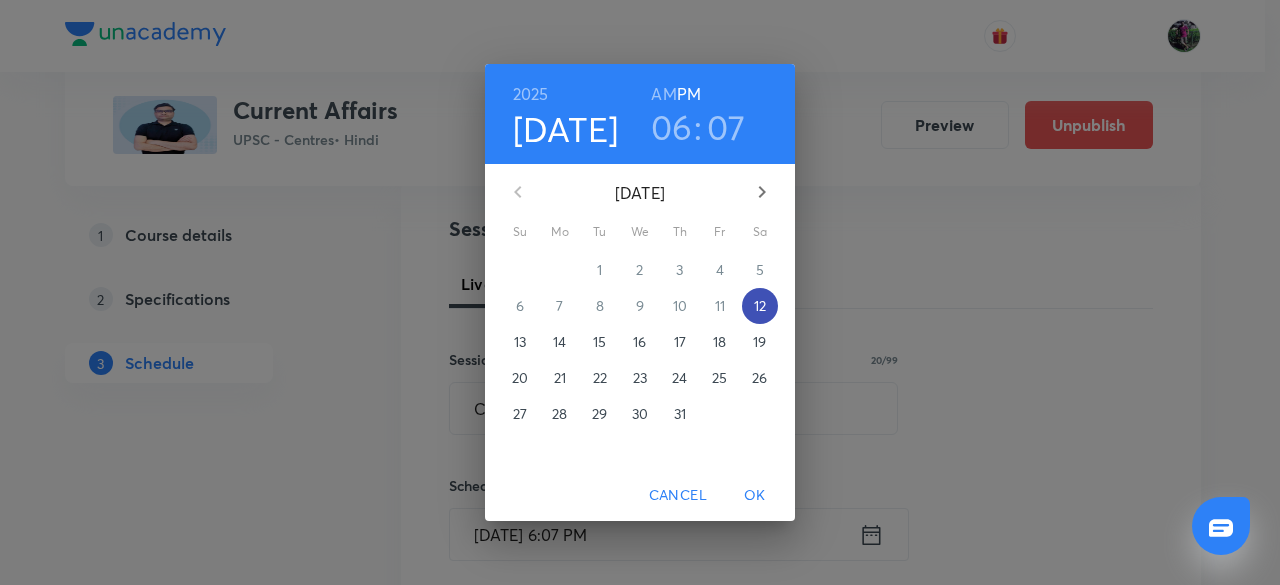 click on "12" at bounding box center (760, 306) 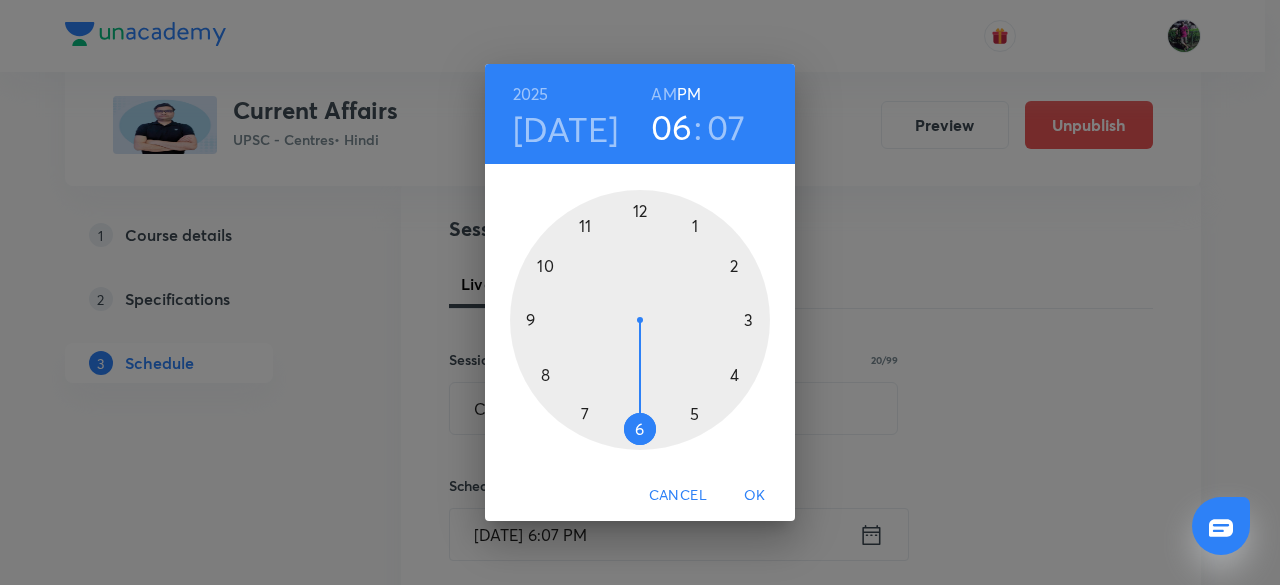 click at bounding box center (640, 320) 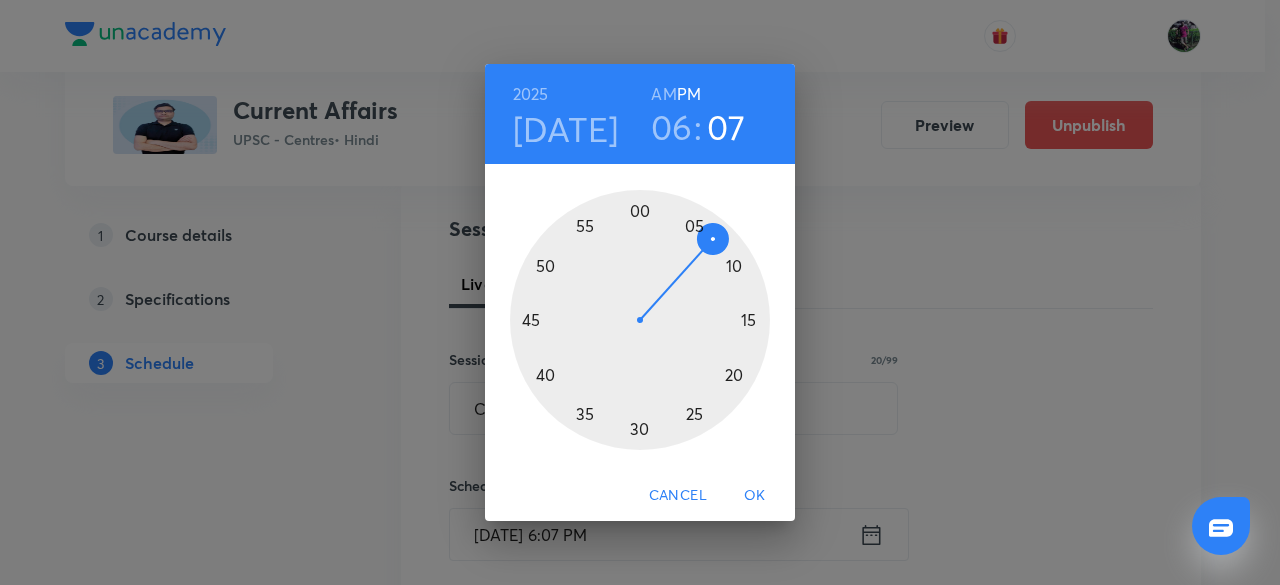click at bounding box center (640, 320) 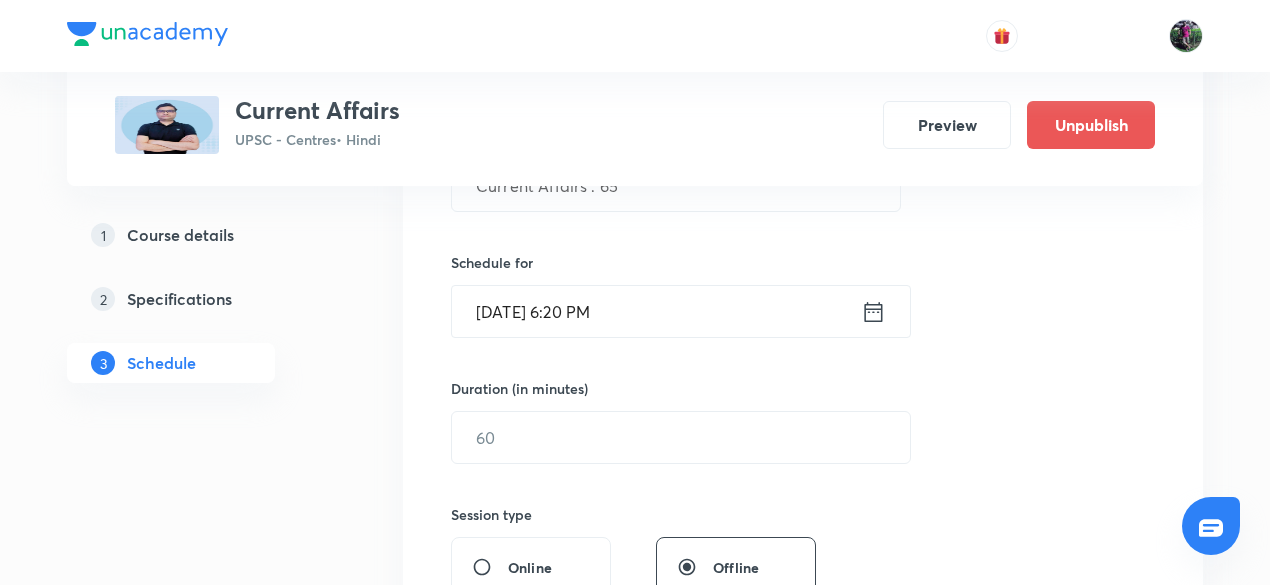 scroll, scrollTop: 442, scrollLeft: 0, axis: vertical 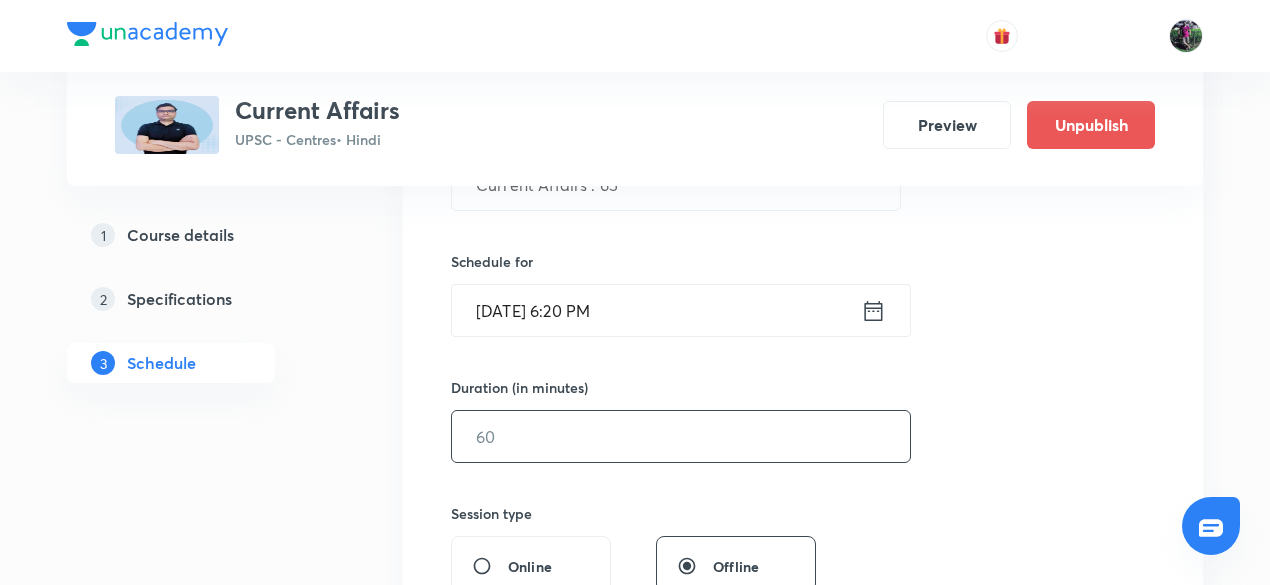 click at bounding box center (681, 436) 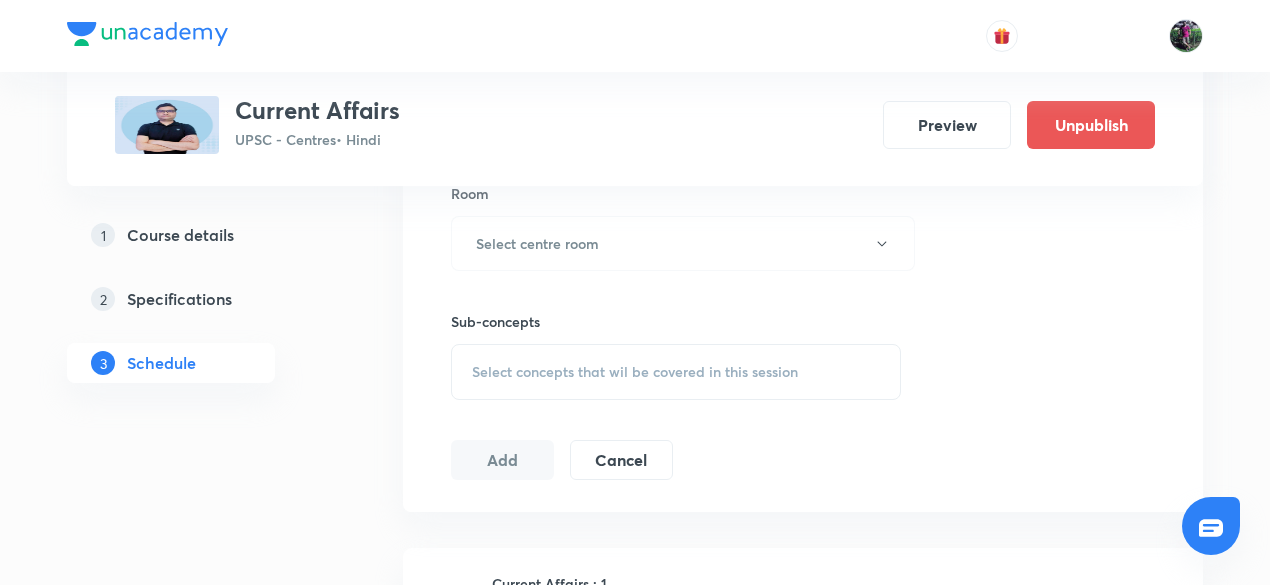scroll, scrollTop: 892, scrollLeft: 0, axis: vertical 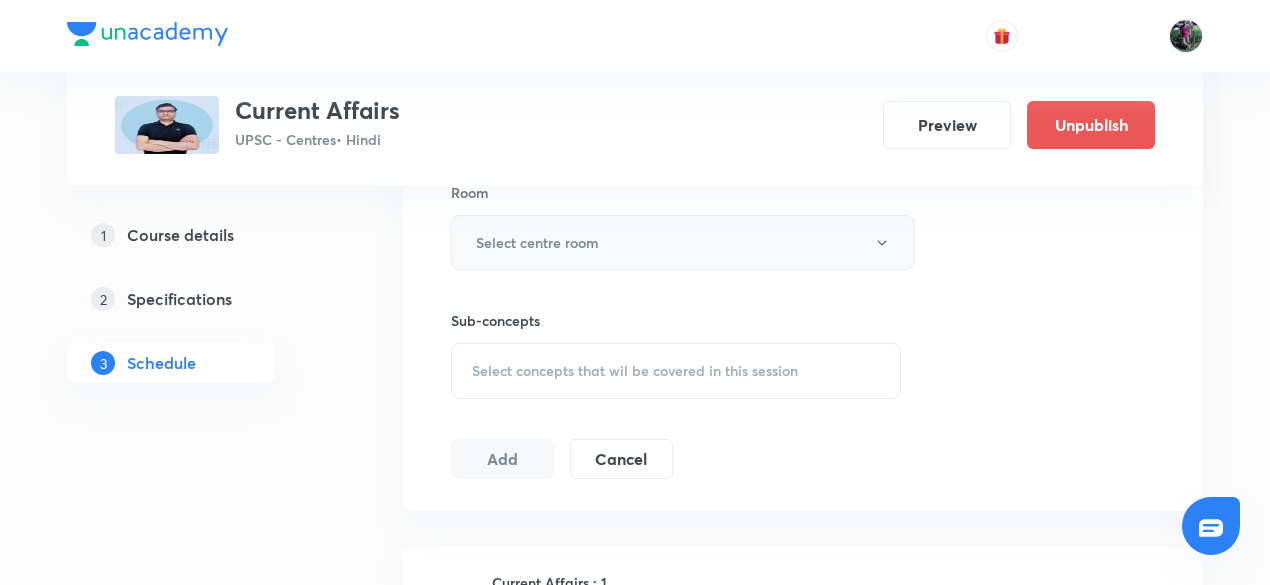 type on "30" 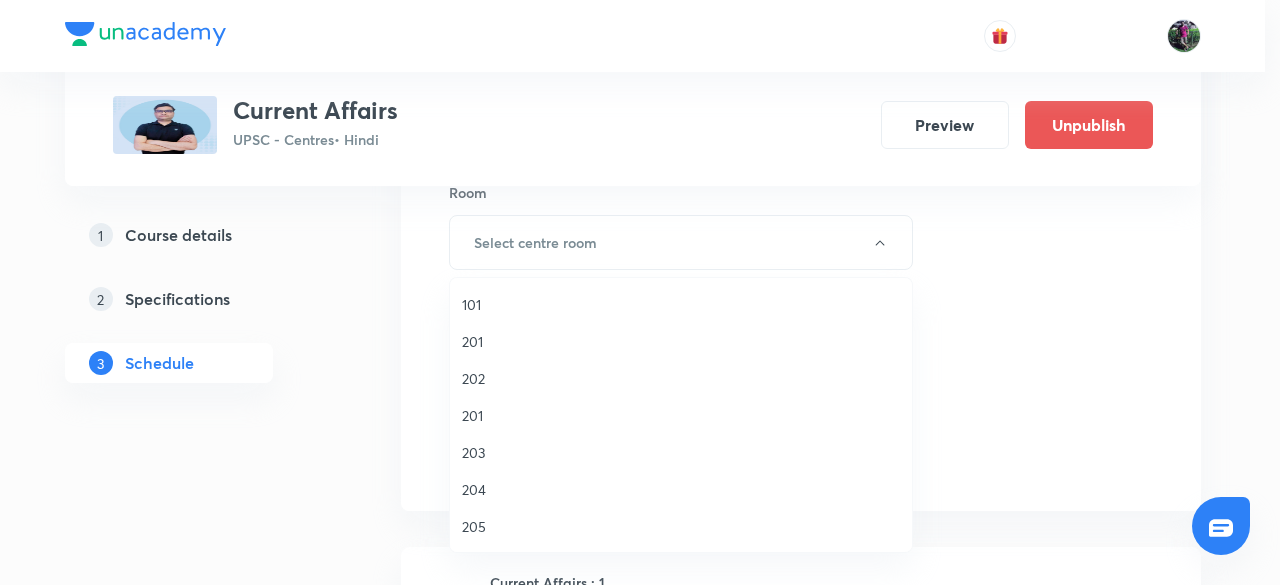 click on "201" at bounding box center (681, 415) 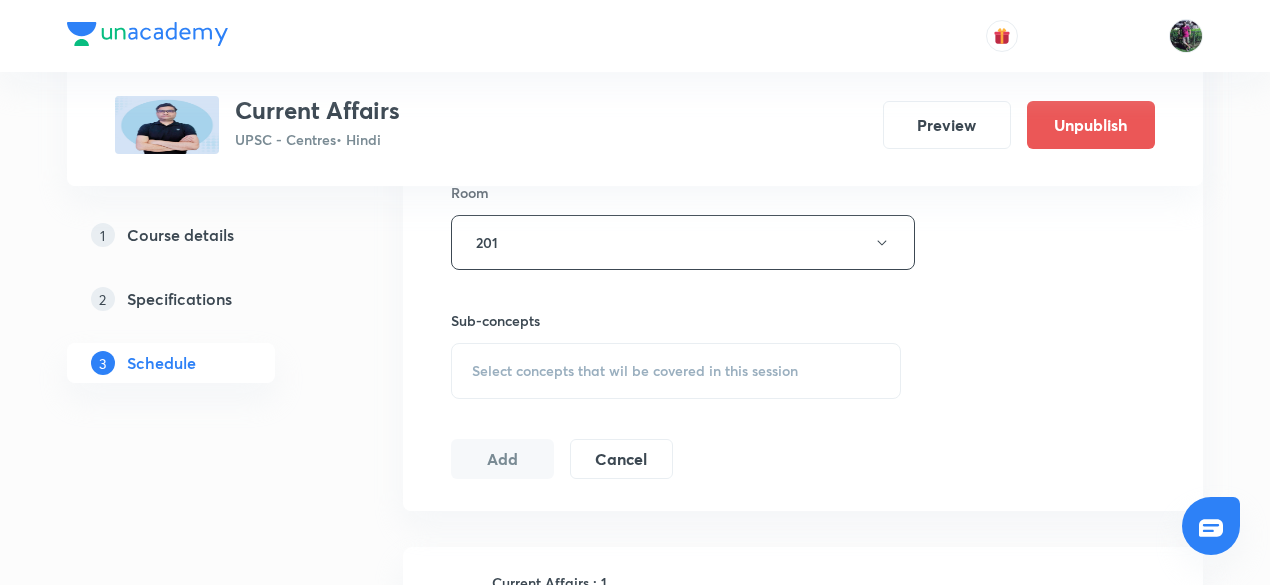 scroll, scrollTop: 1030, scrollLeft: 0, axis: vertical 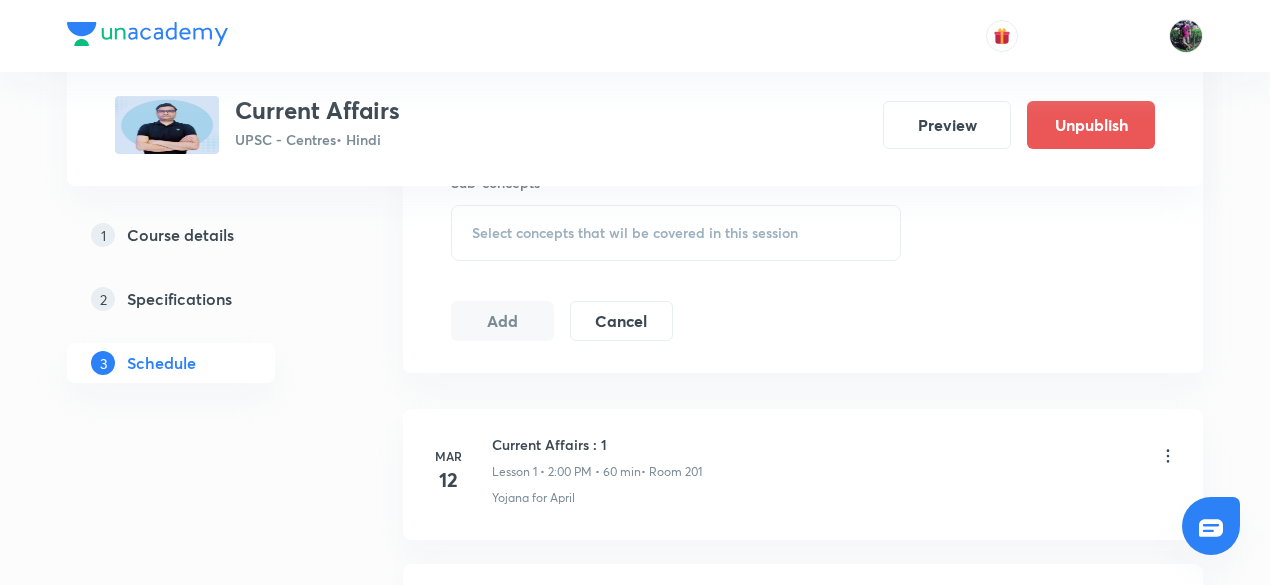 click on "Select concepts that wil be covered in this session" at bounding box center (635, 233) 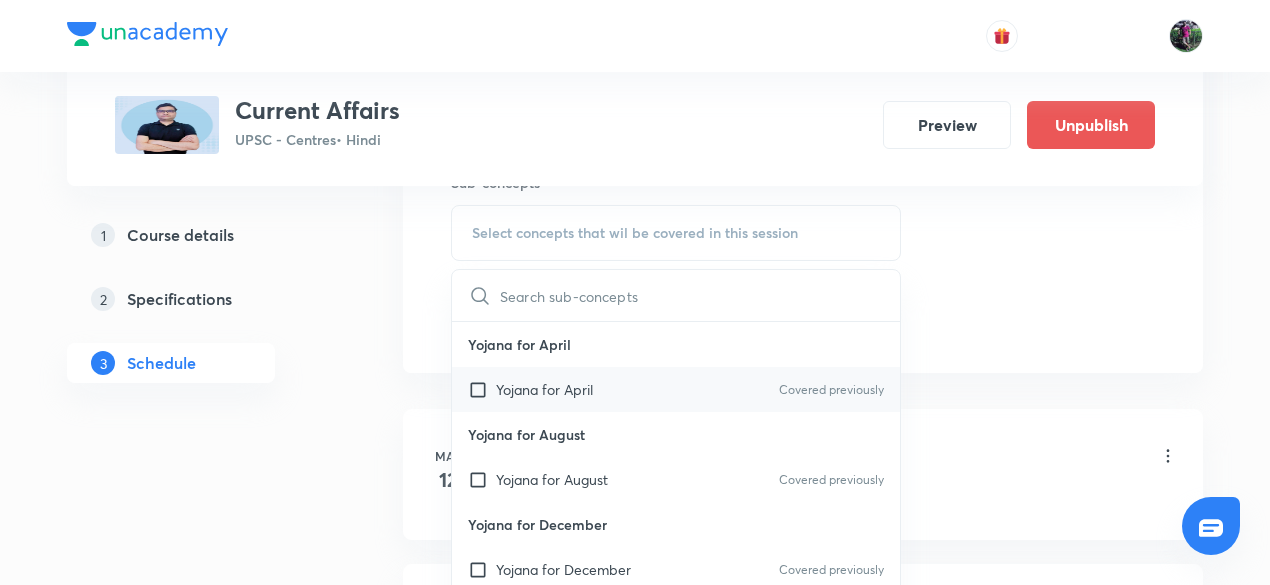 click on "Yojana for April" at bounding box center [544, 389] 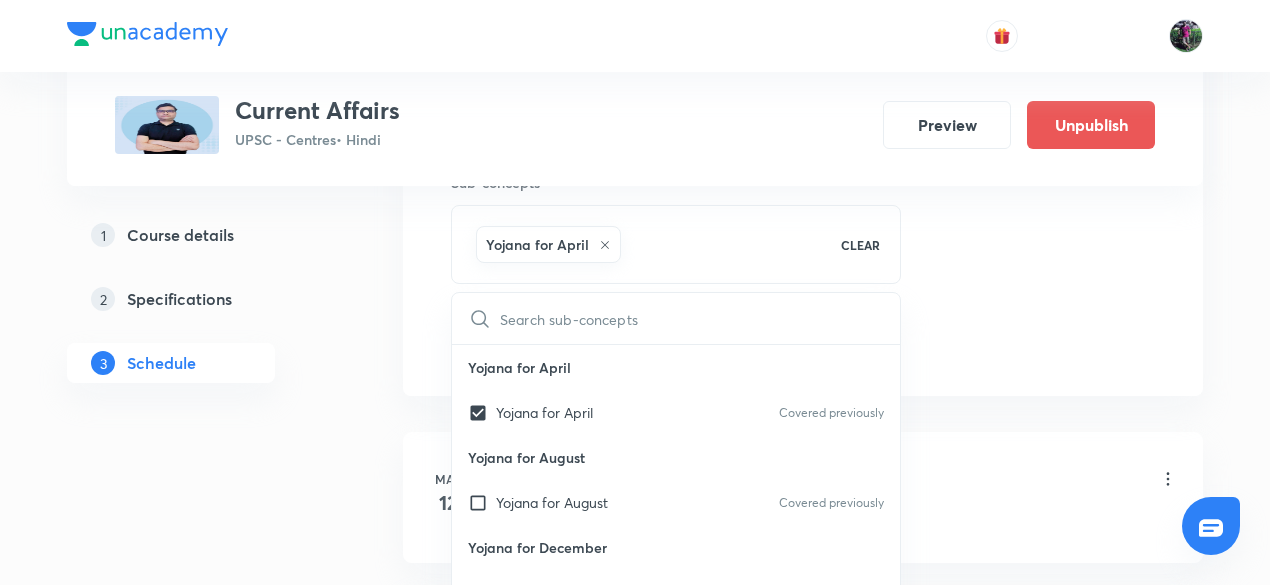 click on "Session  65 Live class Session title 20/99 Current Affairs : 65 ​ Schedule for Jul 12, 2025, 6:20 PM ​ Duration (in minutes) 30 ​   Session type Online Offline Room 201 Sub-concepts Yojana for April CLEAR ​ Yojana for April Yojana for April Covered previously Yojana for August Yojana for August Covered previously Yojana for December Yojana for December Covered previously Yojana for February Yojana for February Yojana for January Yojana for January Yojana for July Yojana for July Yojana for June Yojana for June Yojana for March Yojana for March Yojana for May Yojana for May Yojana for November Yojana for November Yojana for October Yojana for October Yojana for September Yojana for September Add Cancel" at bounding box center [803, -117] 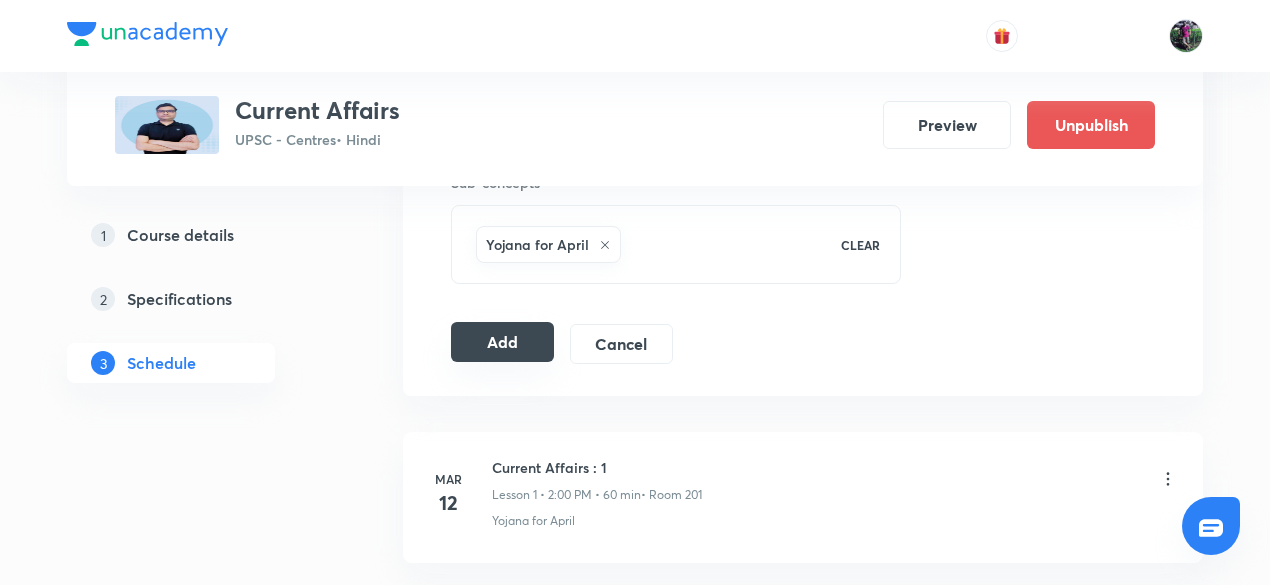 click on "Add" at bounding box center (502, 342) 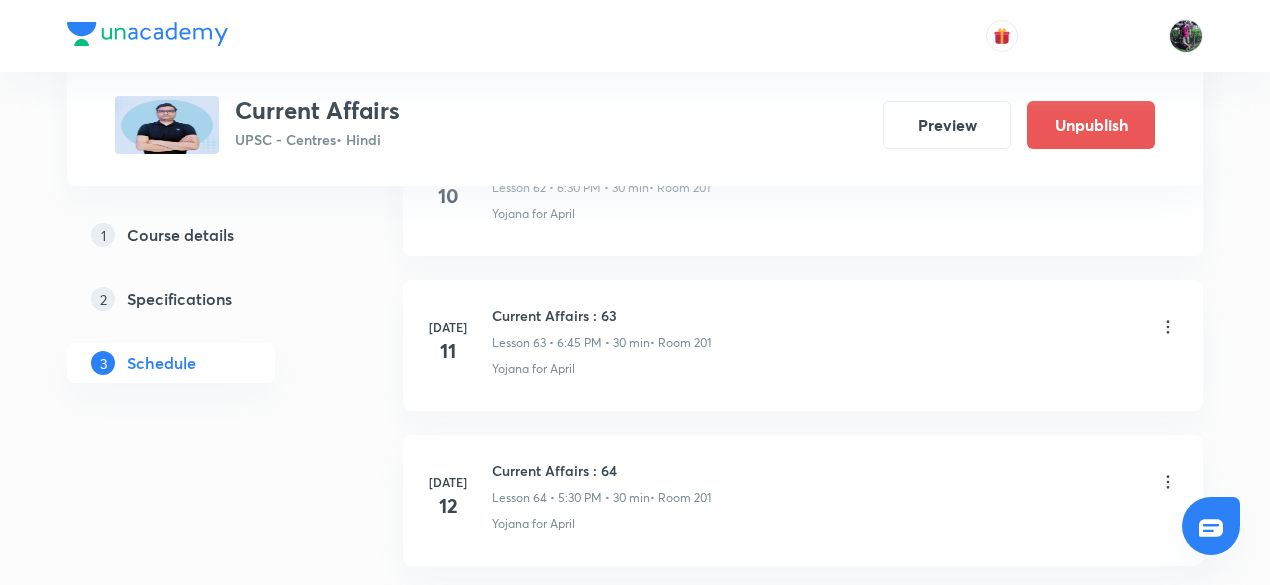 scroll, scrollTop: 10130, scrollLeft: 0, axis: vertical 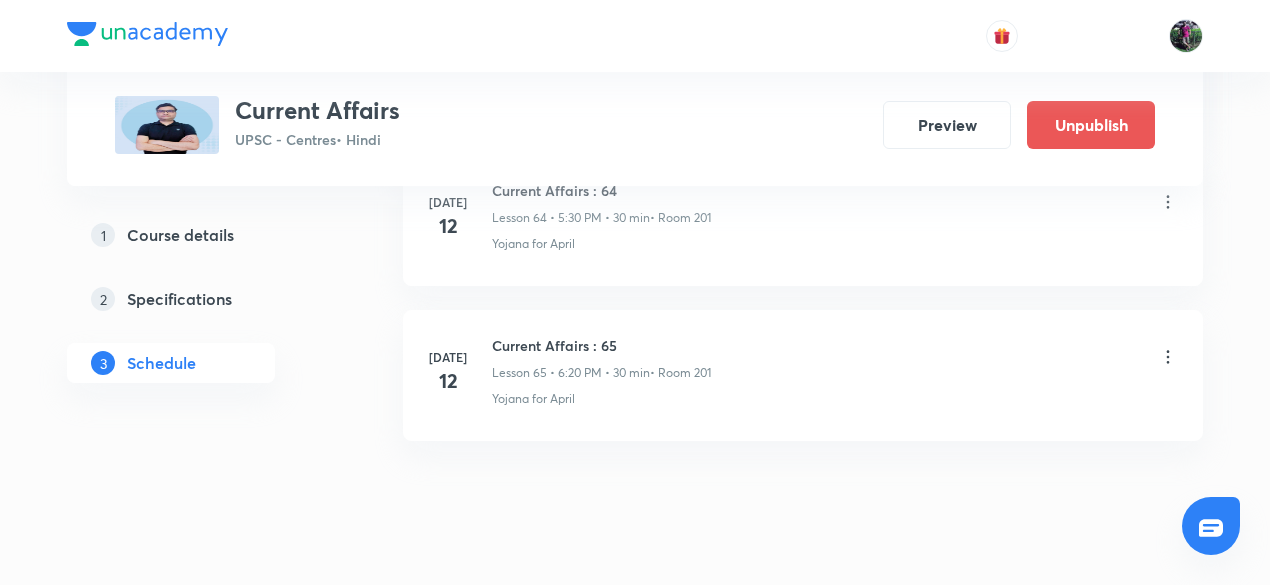 drag, startPoint x: 704, startPoint y: 379, endPoint x: 710, endPoint y: 421, distance: 42.426407 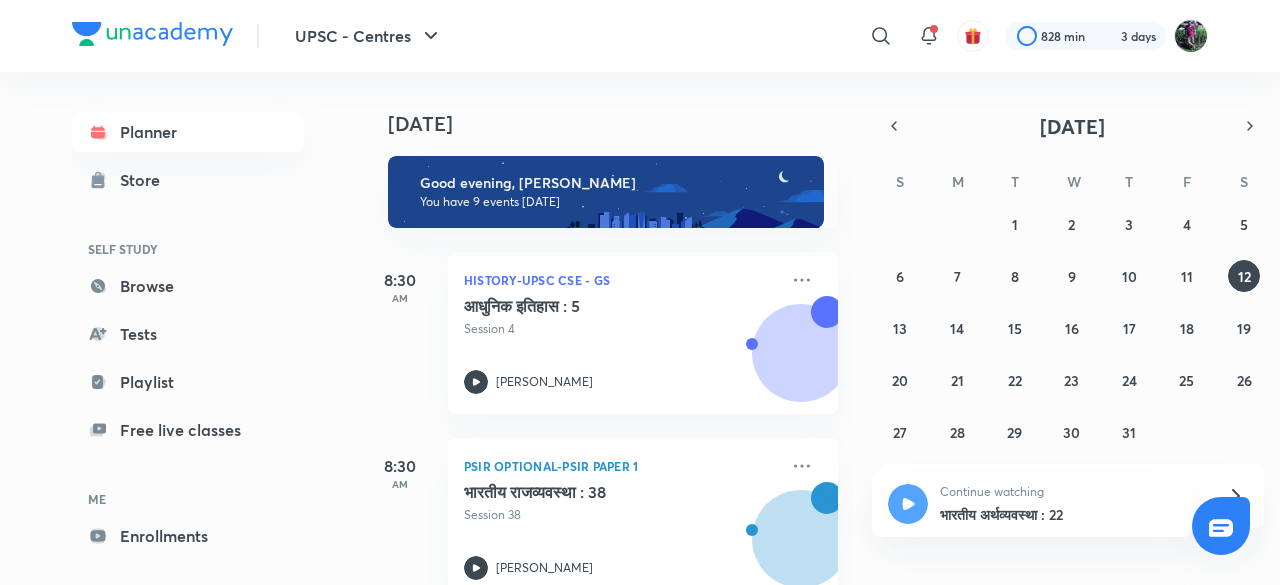 scroll, scrollTop: 0, scrollLeft: 0, axis: both 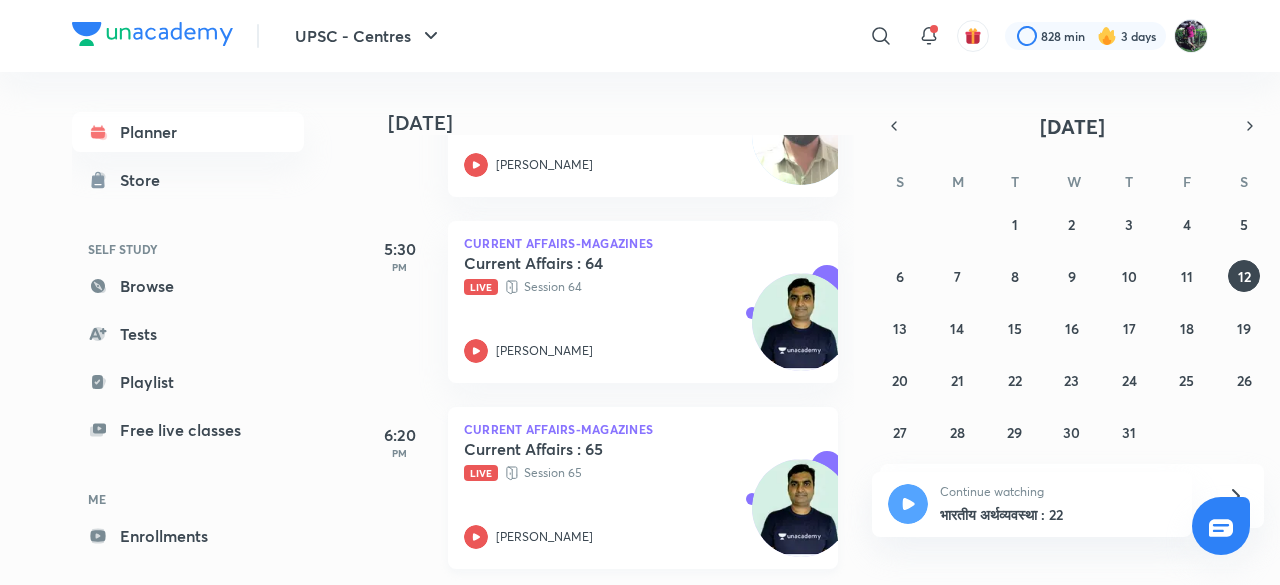 click 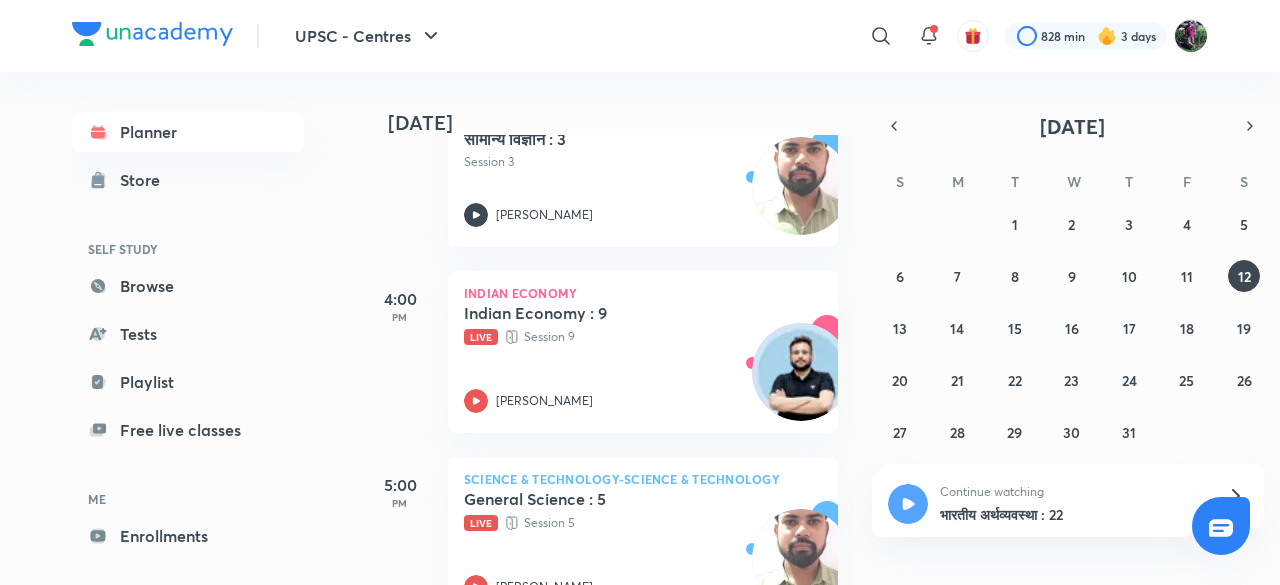 scroll, scrollTop: 1348, scrollLeft: 0, axis: vertical 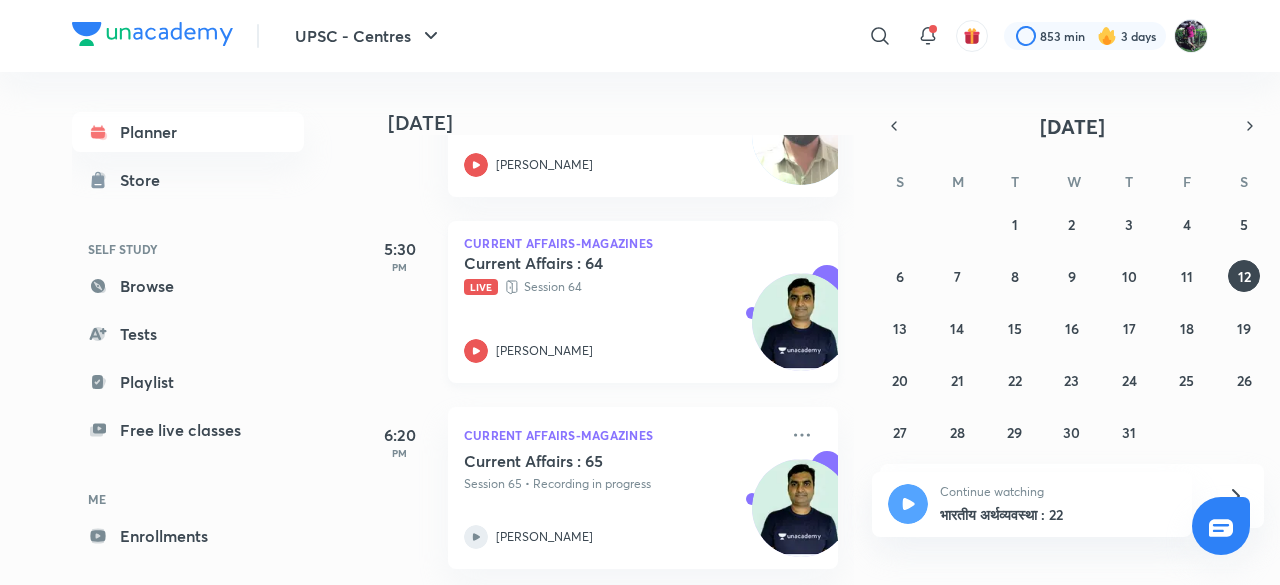 click 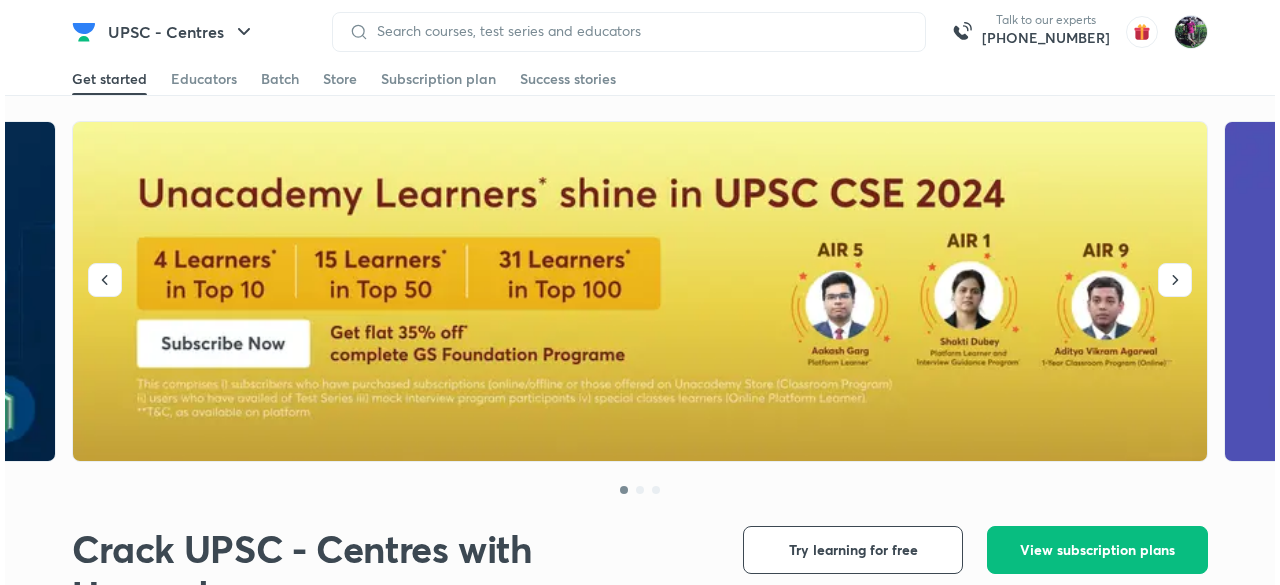 scroll, scrollTop: 0, scrollLeft: 0, axis: both 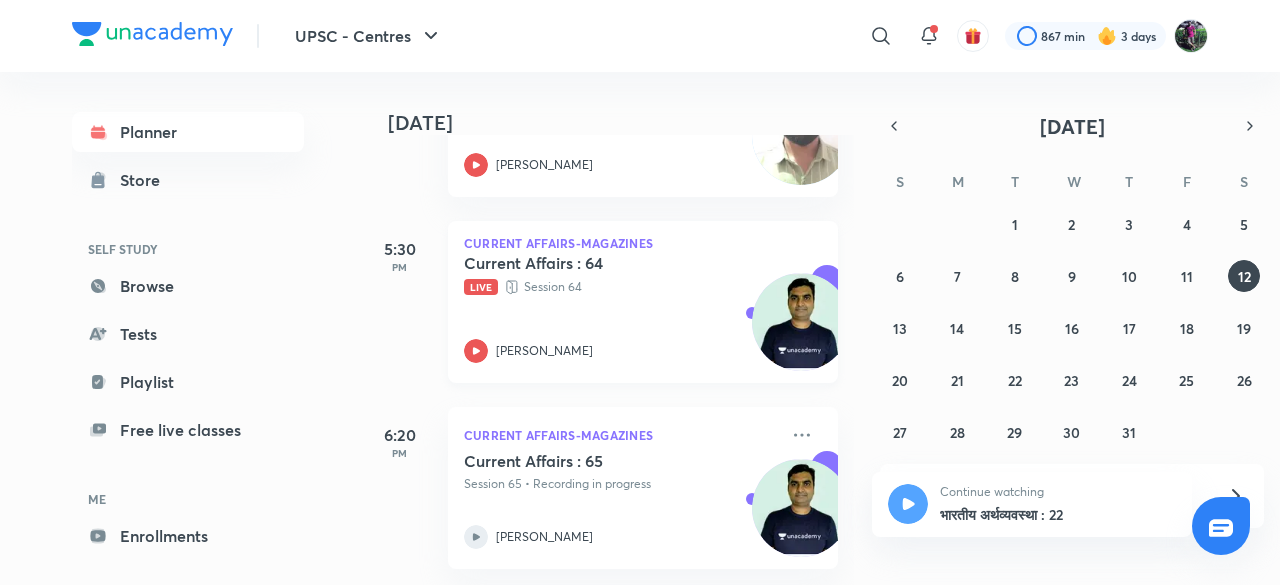 click 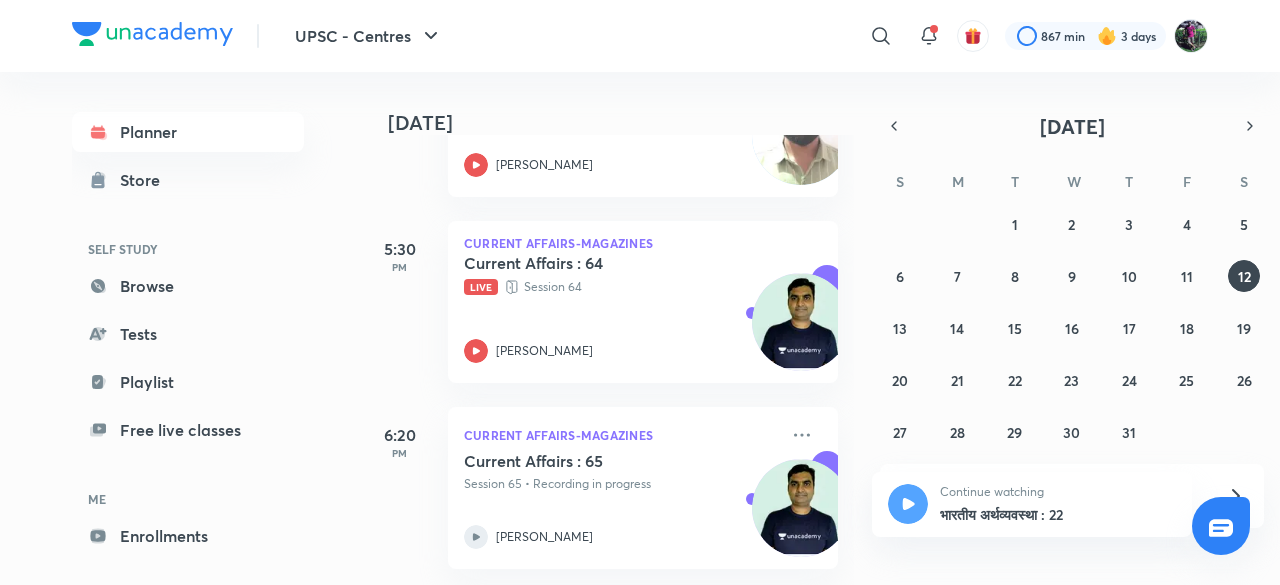 click on "Session 65 • Recording in progress" at bounding box center [621, 484] 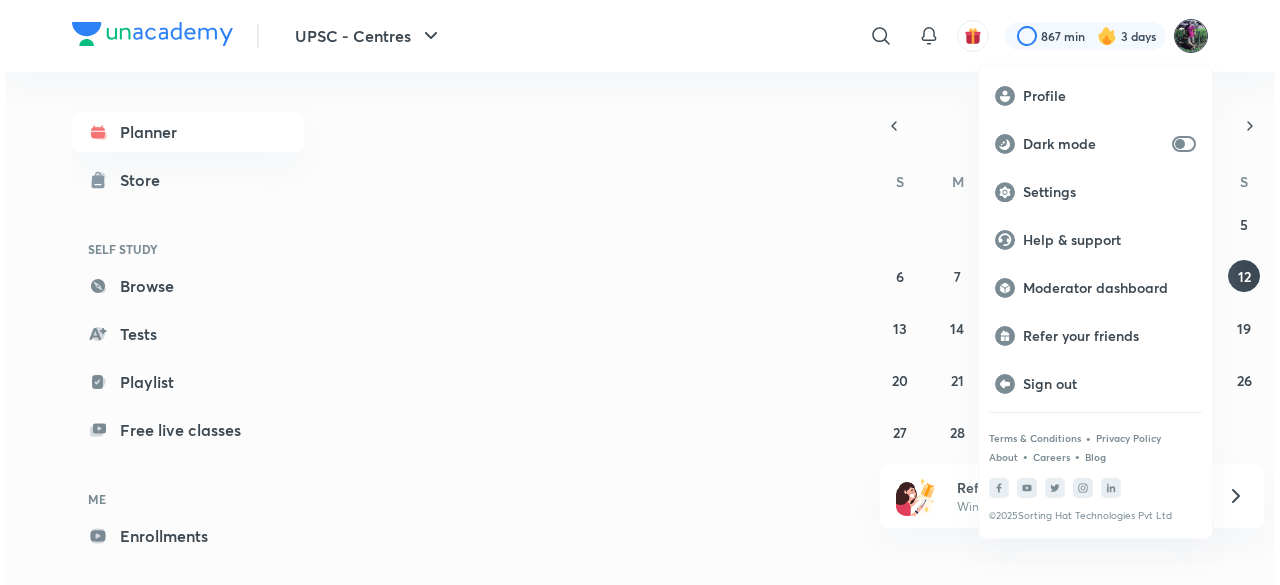 scroll, scrollTop: 0, scrollLeft: 0, axis: both 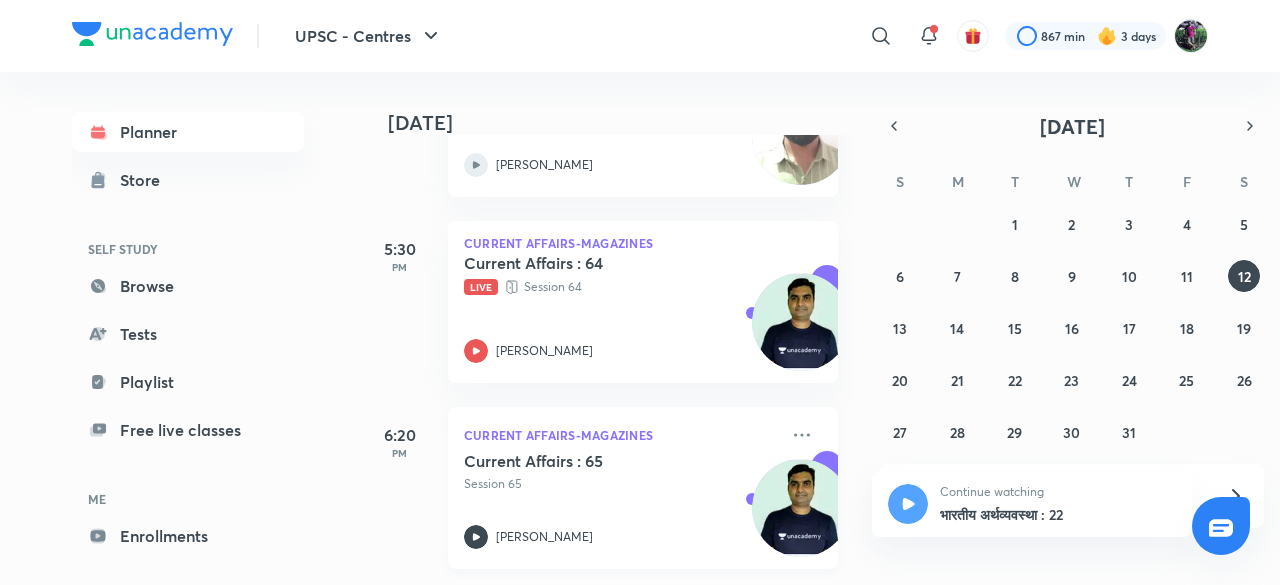 click 